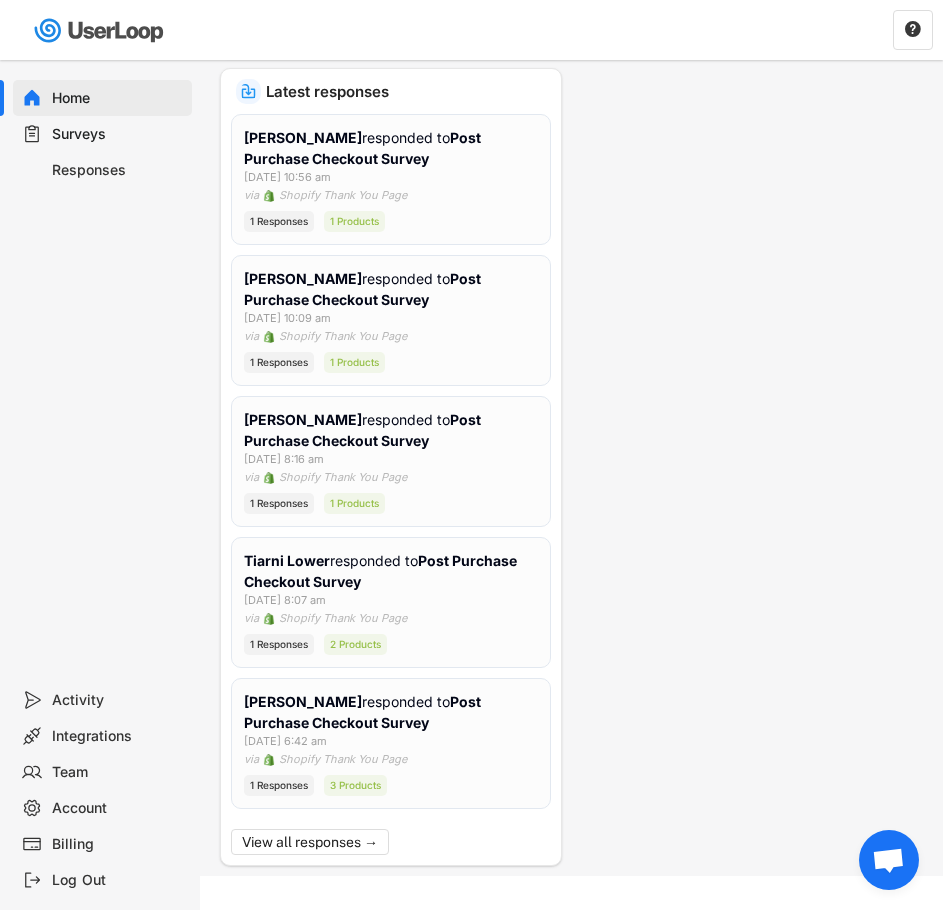 scroll, scrollTop: 487, scrollLeft: 0, axis: vertical 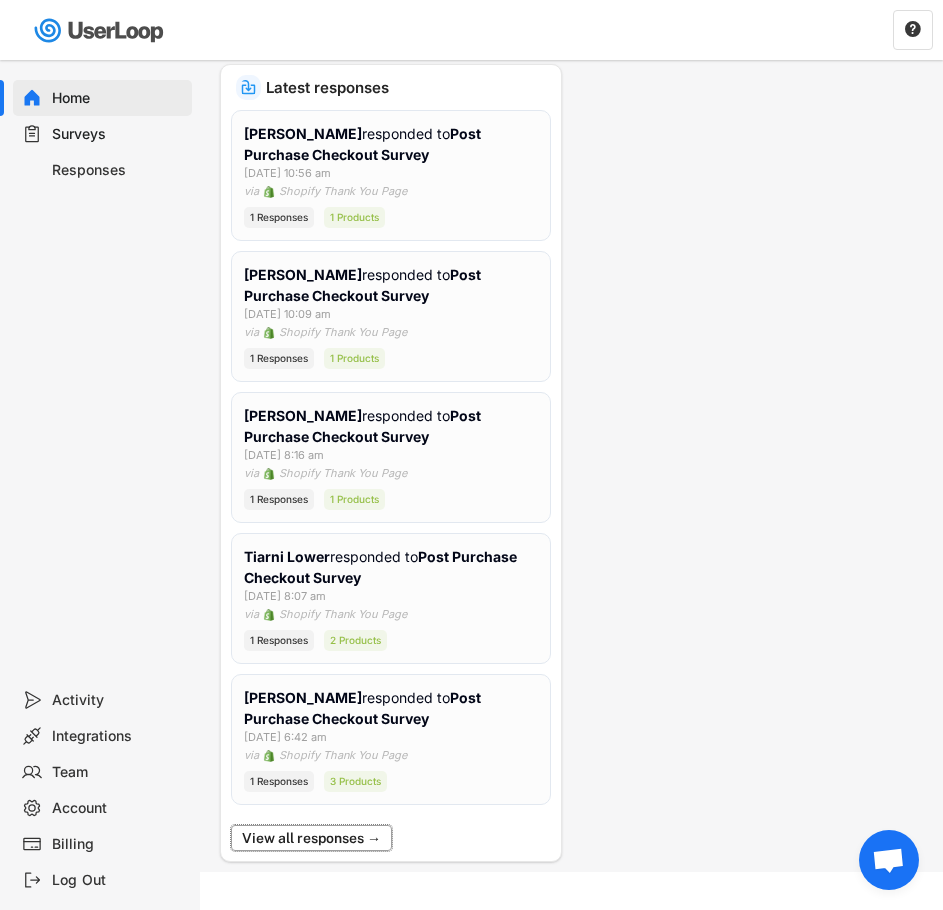 click on "View all responses →" at bounding box center (311, 838) 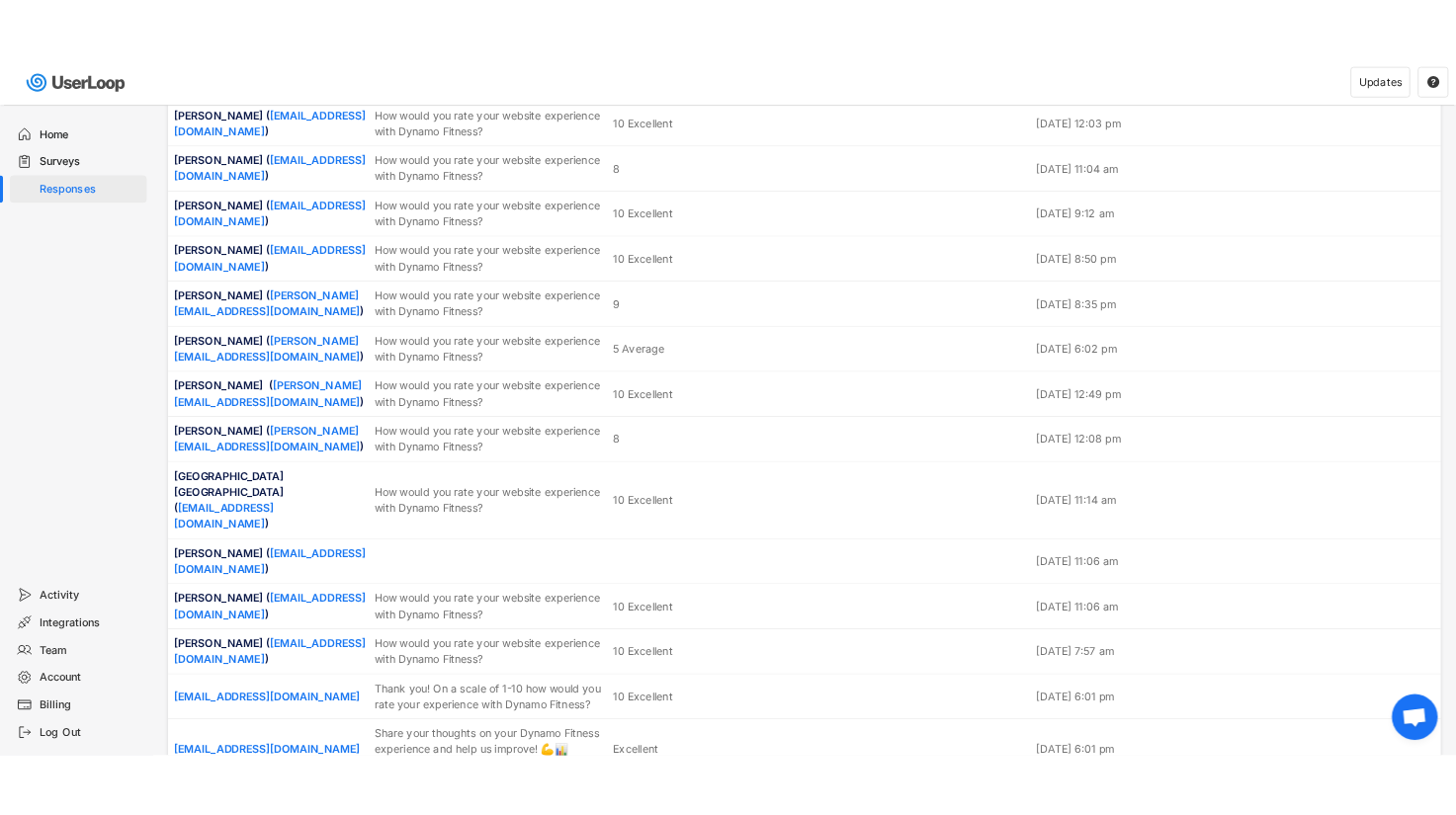 scroll, scrollTop: 19820, scrollLeft: 0, axis: vertical 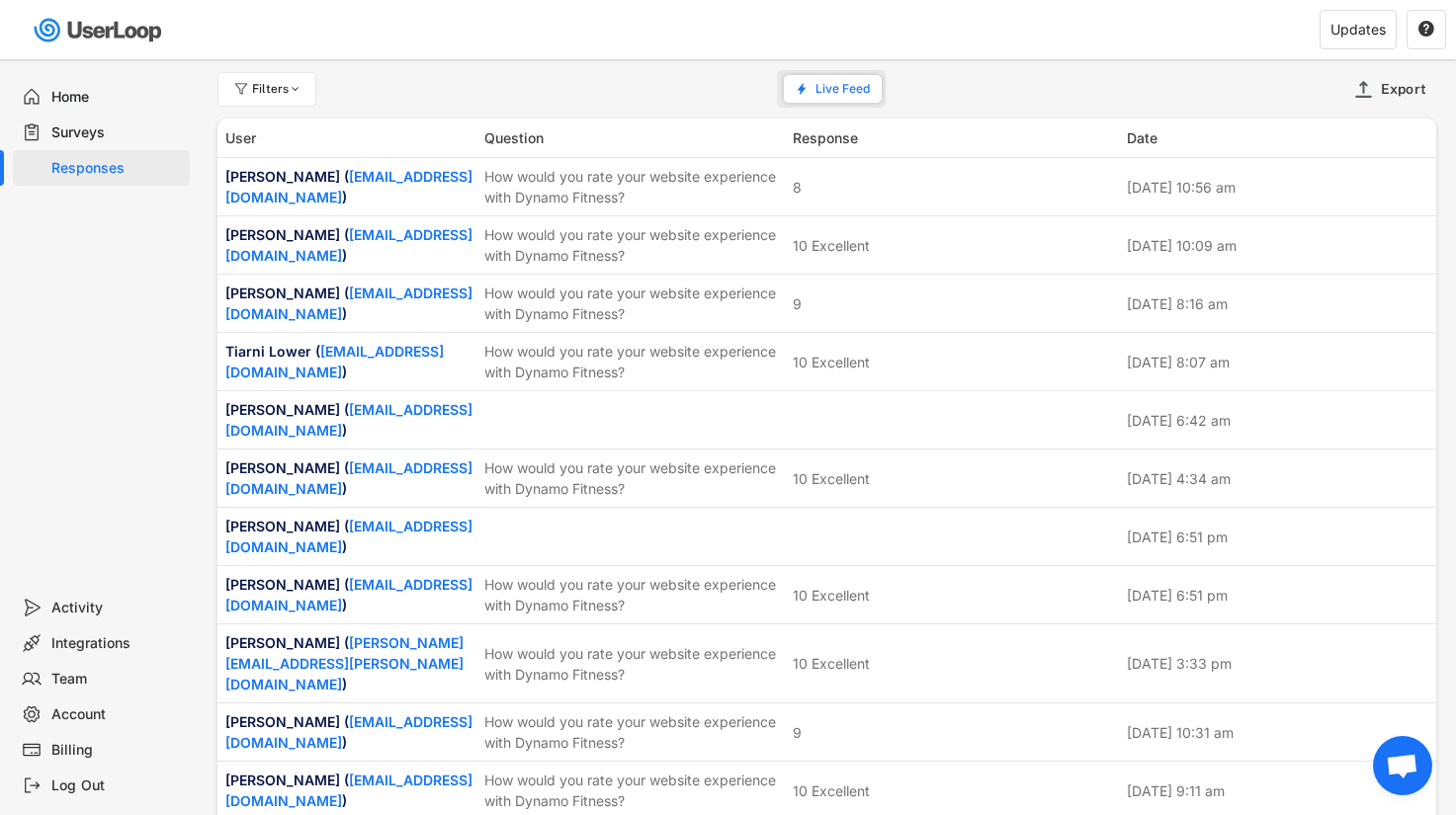 click on "User Question Response Date" at bounding box center (826, 138) 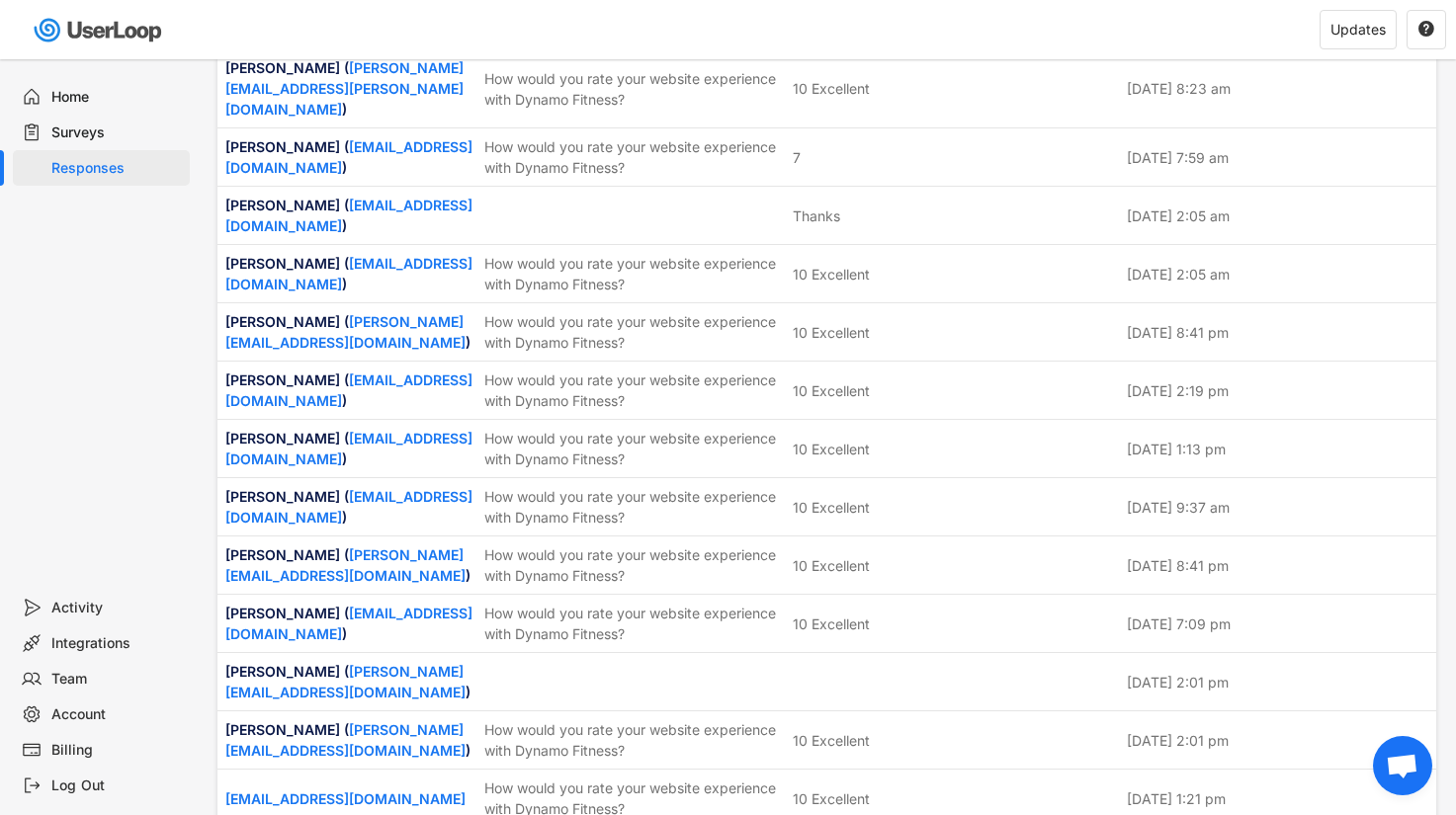 scroll, scrollTop: 15905, scrollLeft: 0, axis: vertical 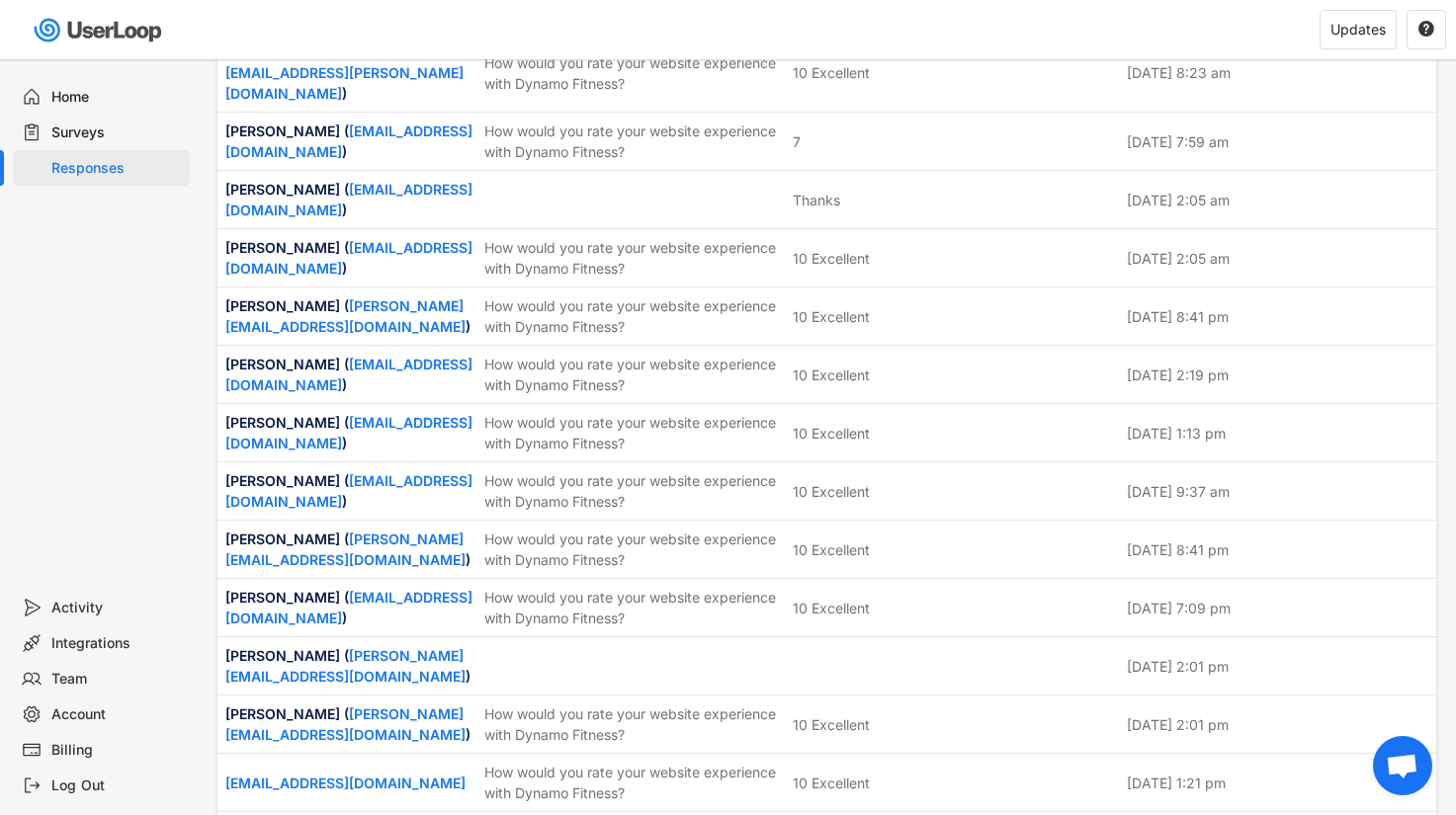 click on "How would you rate your website experience with Dynamo Fitness?" at bounding box center [633, 957] 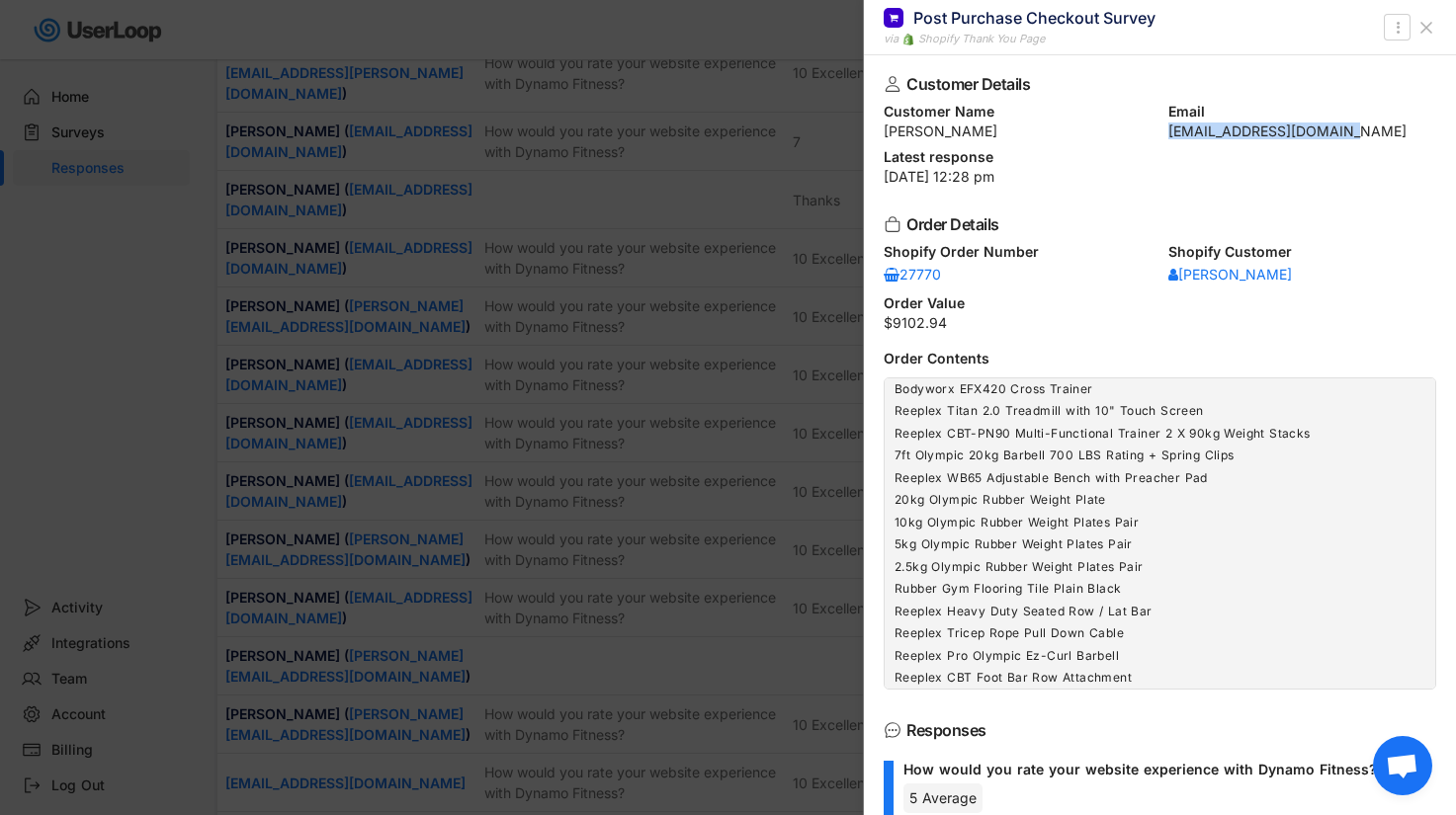 drag, startPoint x: 1368, startPoint y: 134, endPoint x: 1164, endPoint y: 131, distance: 204.02206 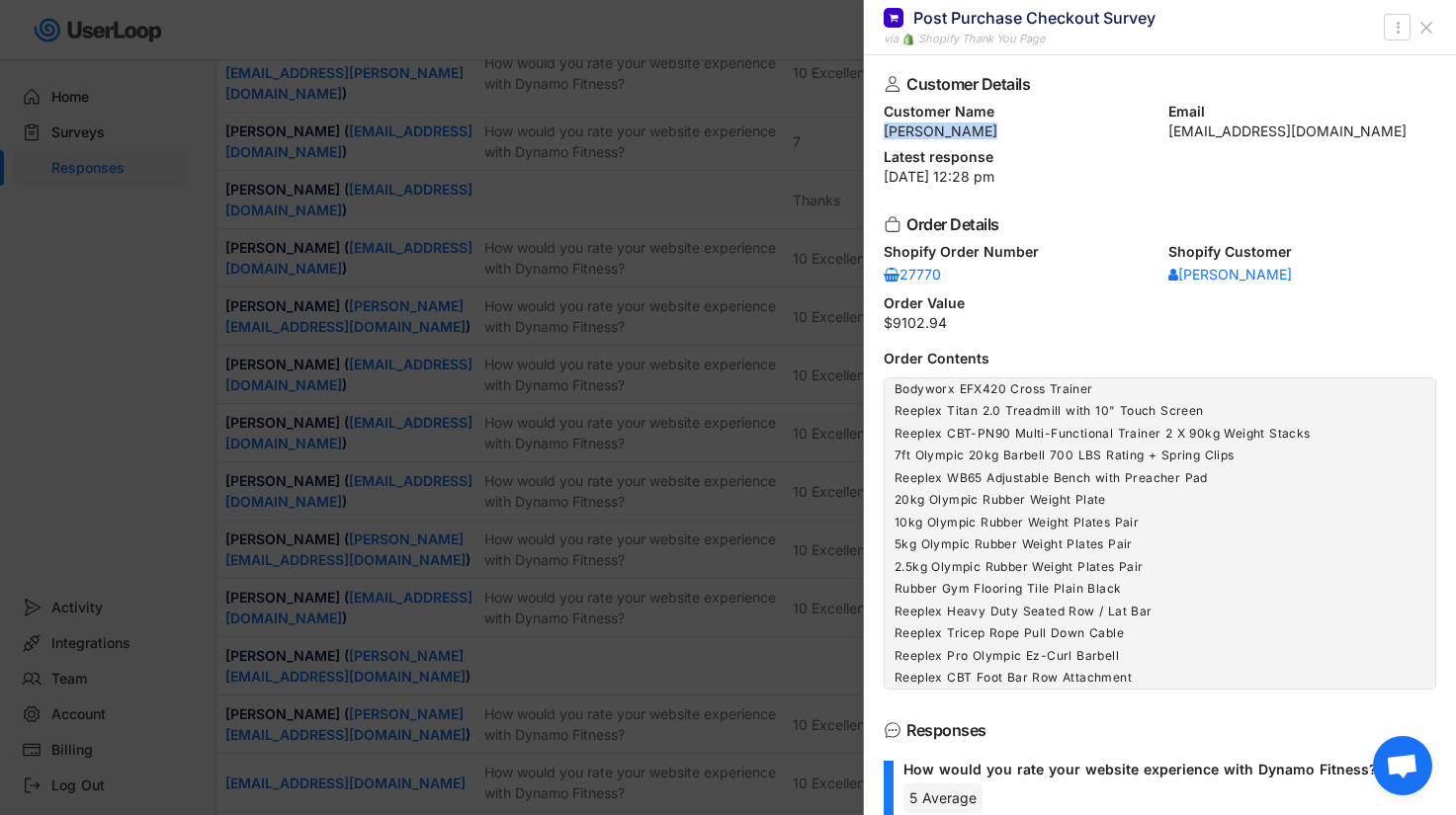 drag, startPoint x: 980, startPoint y: 127, endPoint x: 883, endPoint y: 132, distance: 97.12878 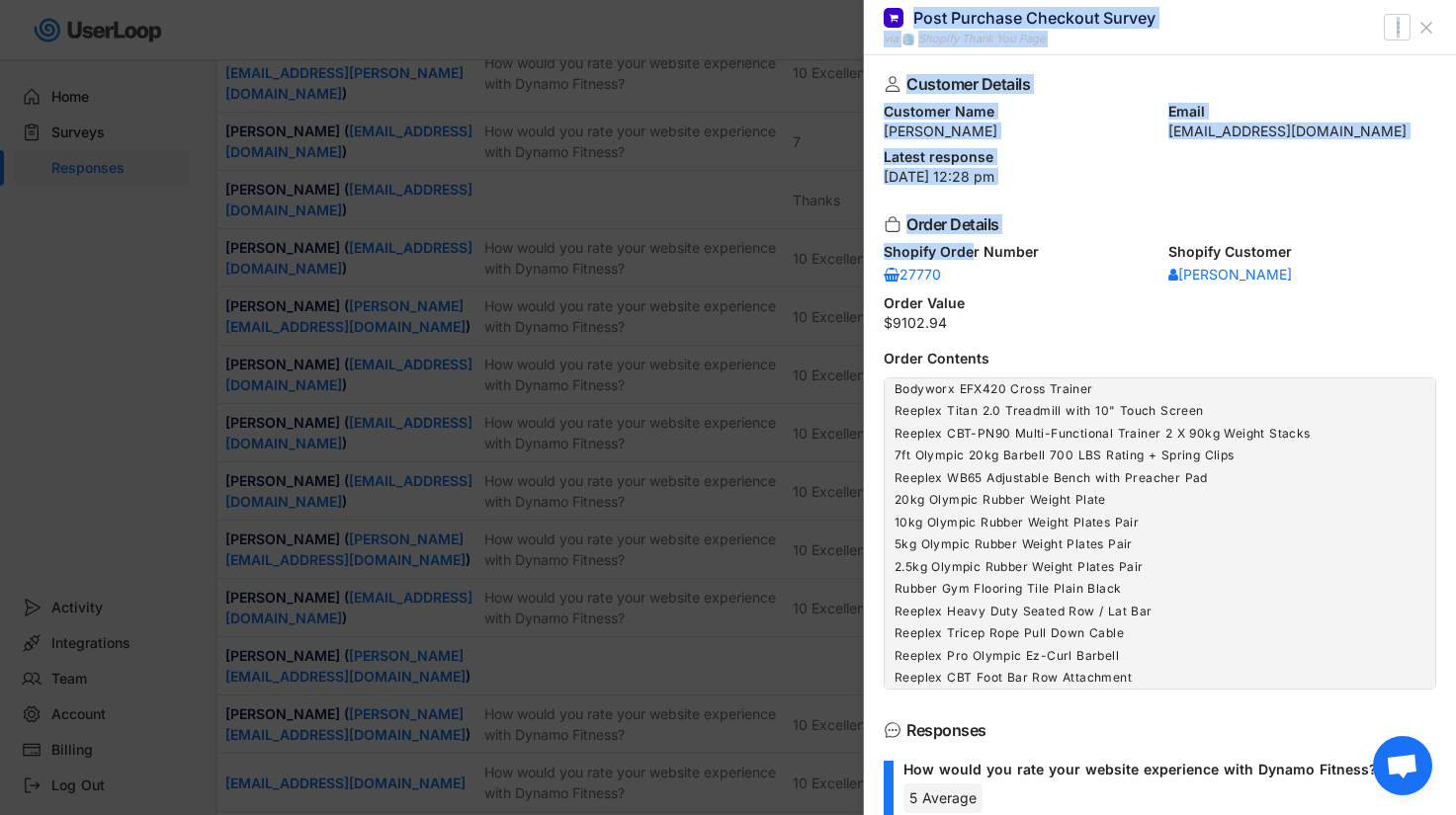 drag, startPoint x: 974, startPoint y: 266, endPoint x: 858, endPoint y: 281, distance: 116.96581 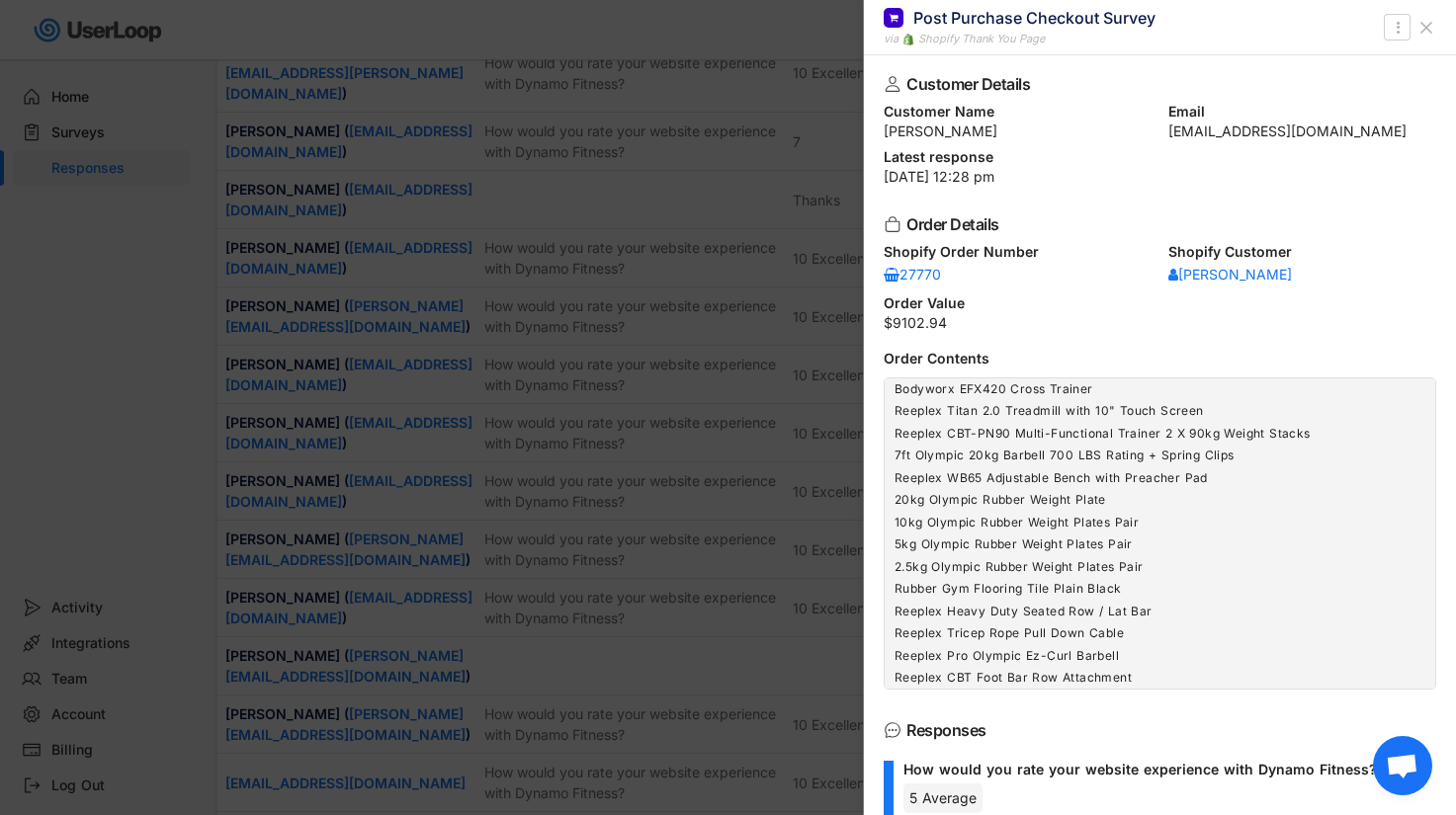 click on "Shopify Order Number  27770" at bounding box center (1018, 265) 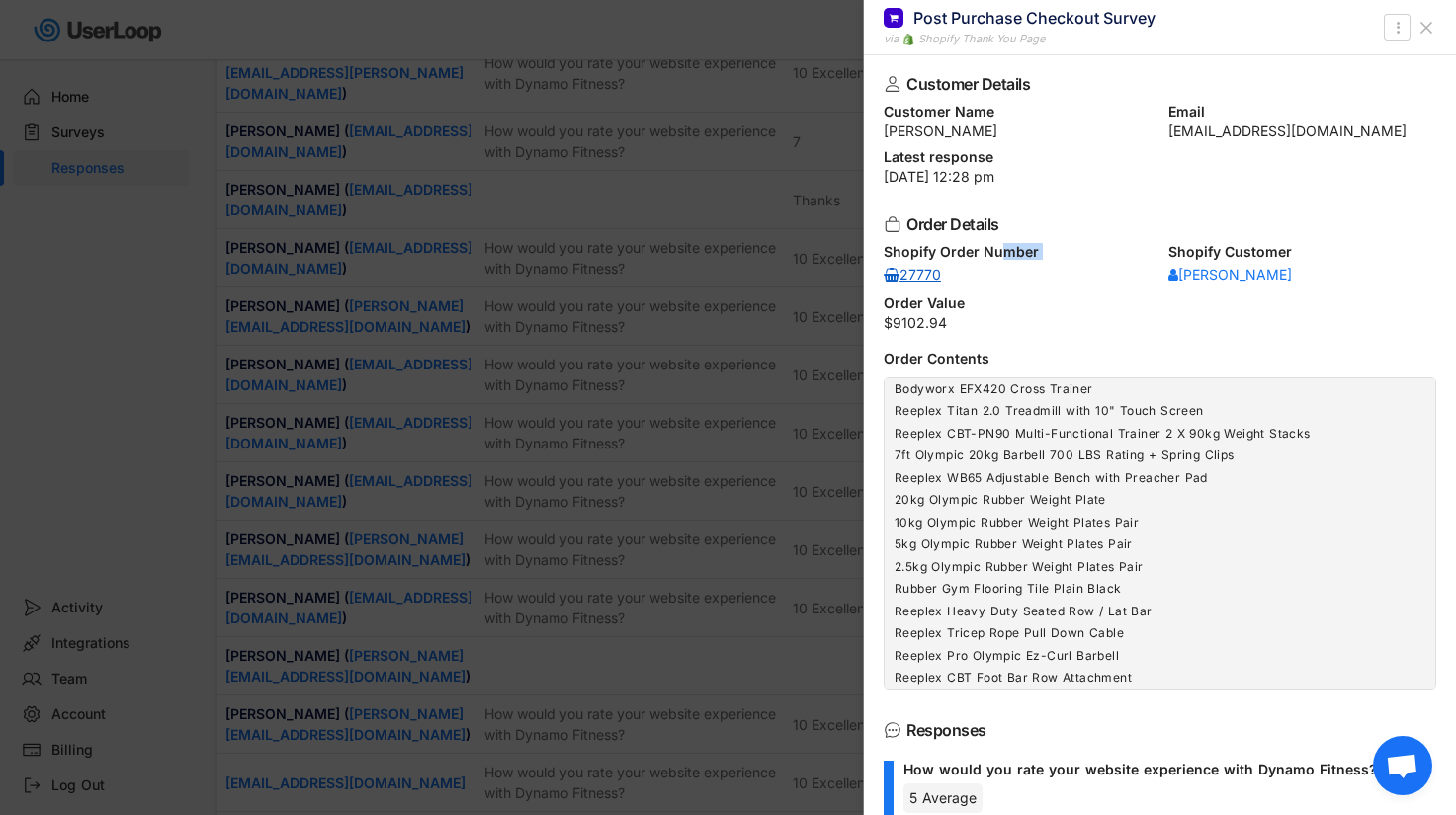 drag, startPoint x: 995, startPoint y: 278, endPoint x: 917, endPoint y: 275, distance: 78.05767 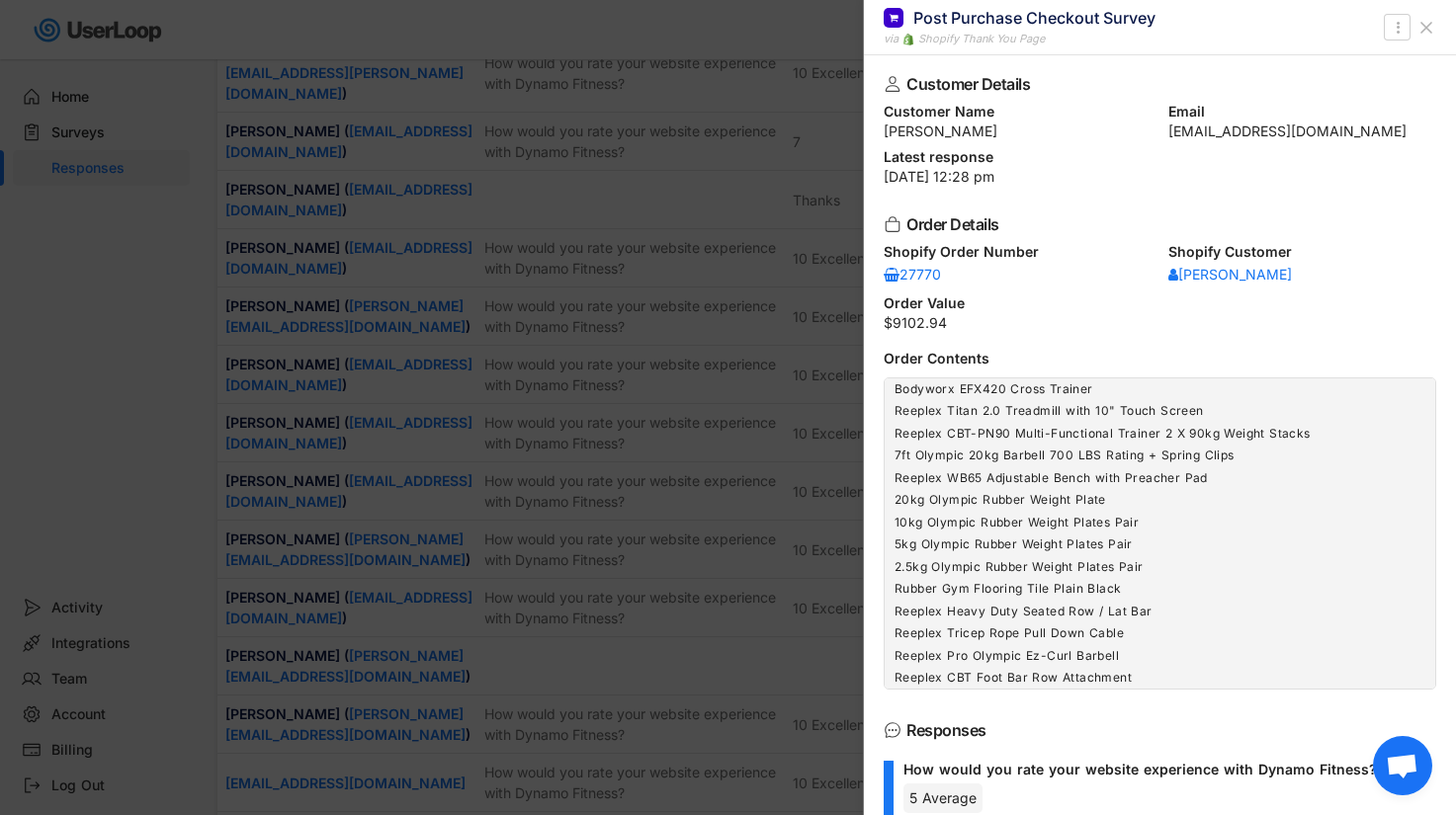 click on "Shopify Order Number  27770" at bounding box center (1018, 265) 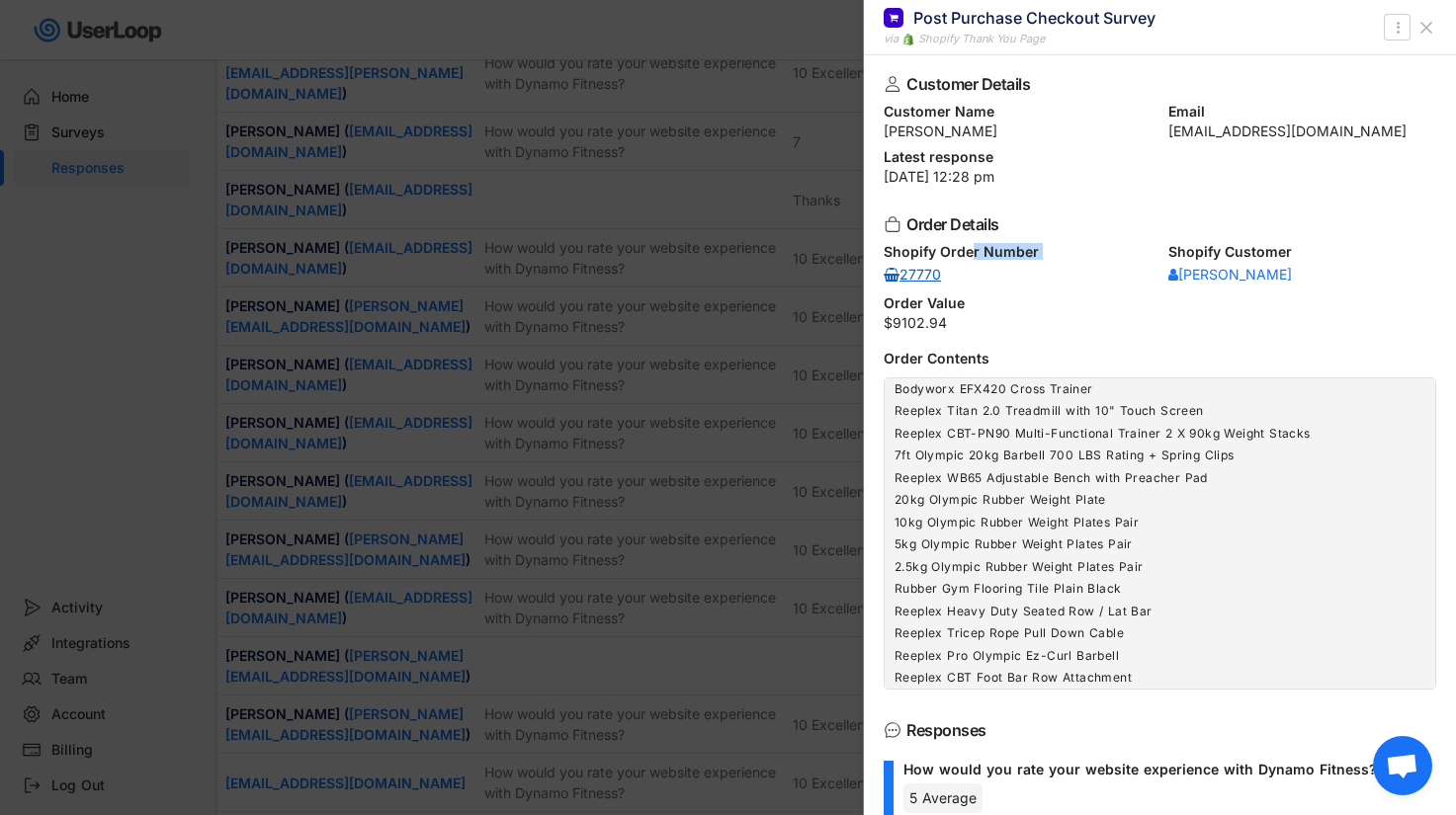drag, startPoint x: 968, startPoint y: 274, endPoint x: 937, endPoint y: 271, distance: 31.144823 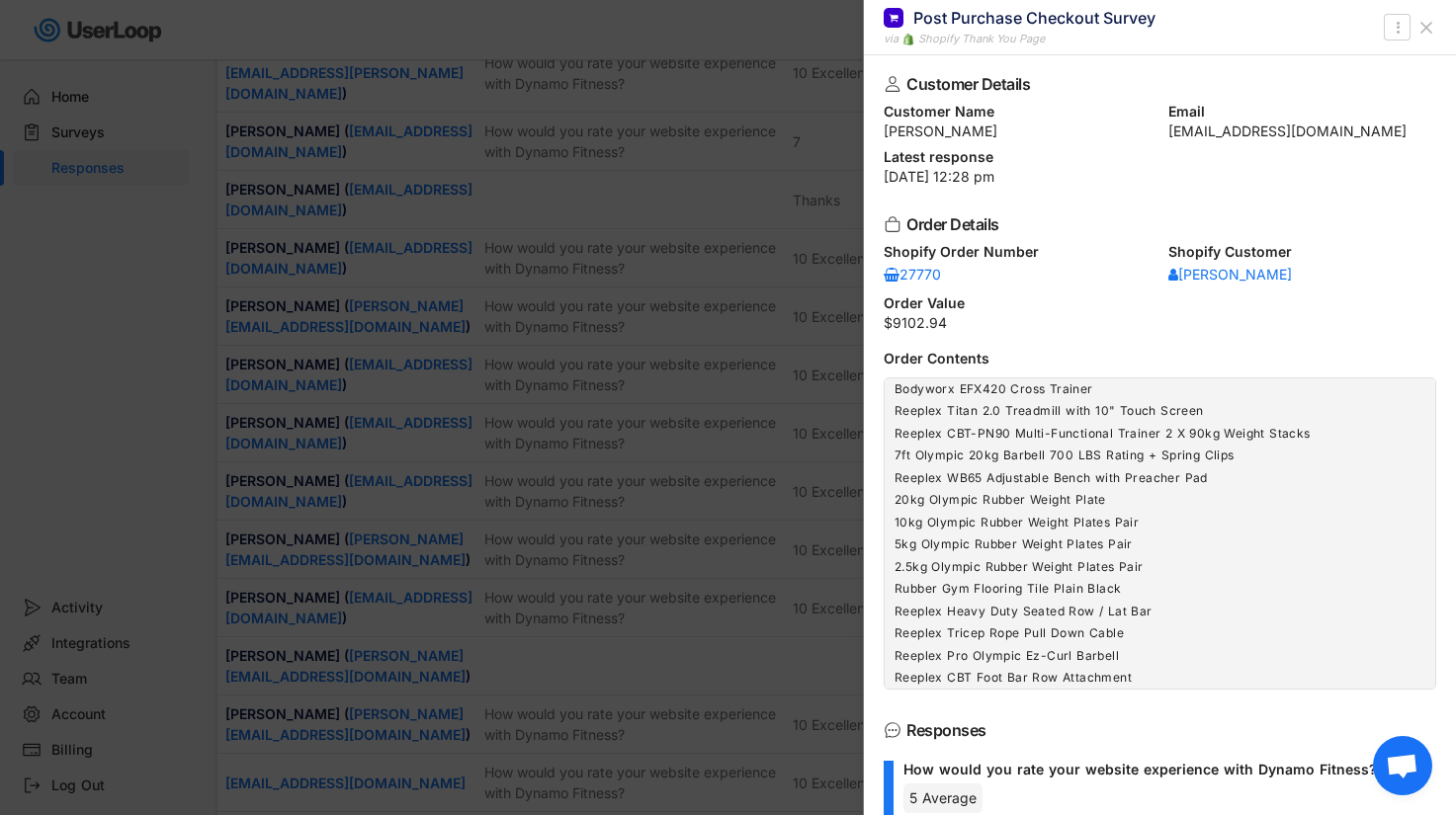 drag, startPoint x: 1039, startPoint y: 304, endPoint x: 998, endPoint y: 308, distance: 41.19466 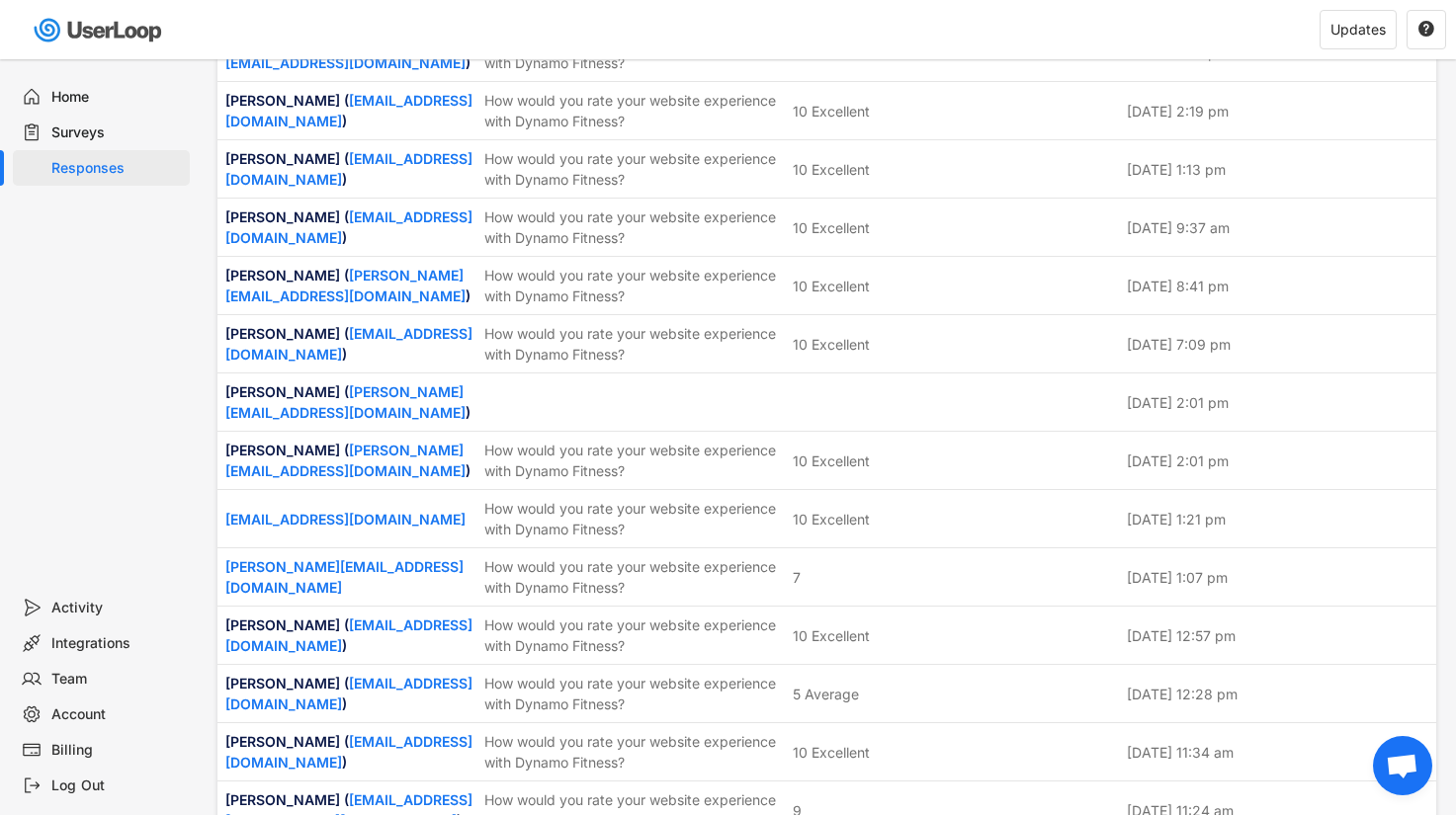 scroll, scrollTop: 16102, scrollLeft: 0, axis: vertical 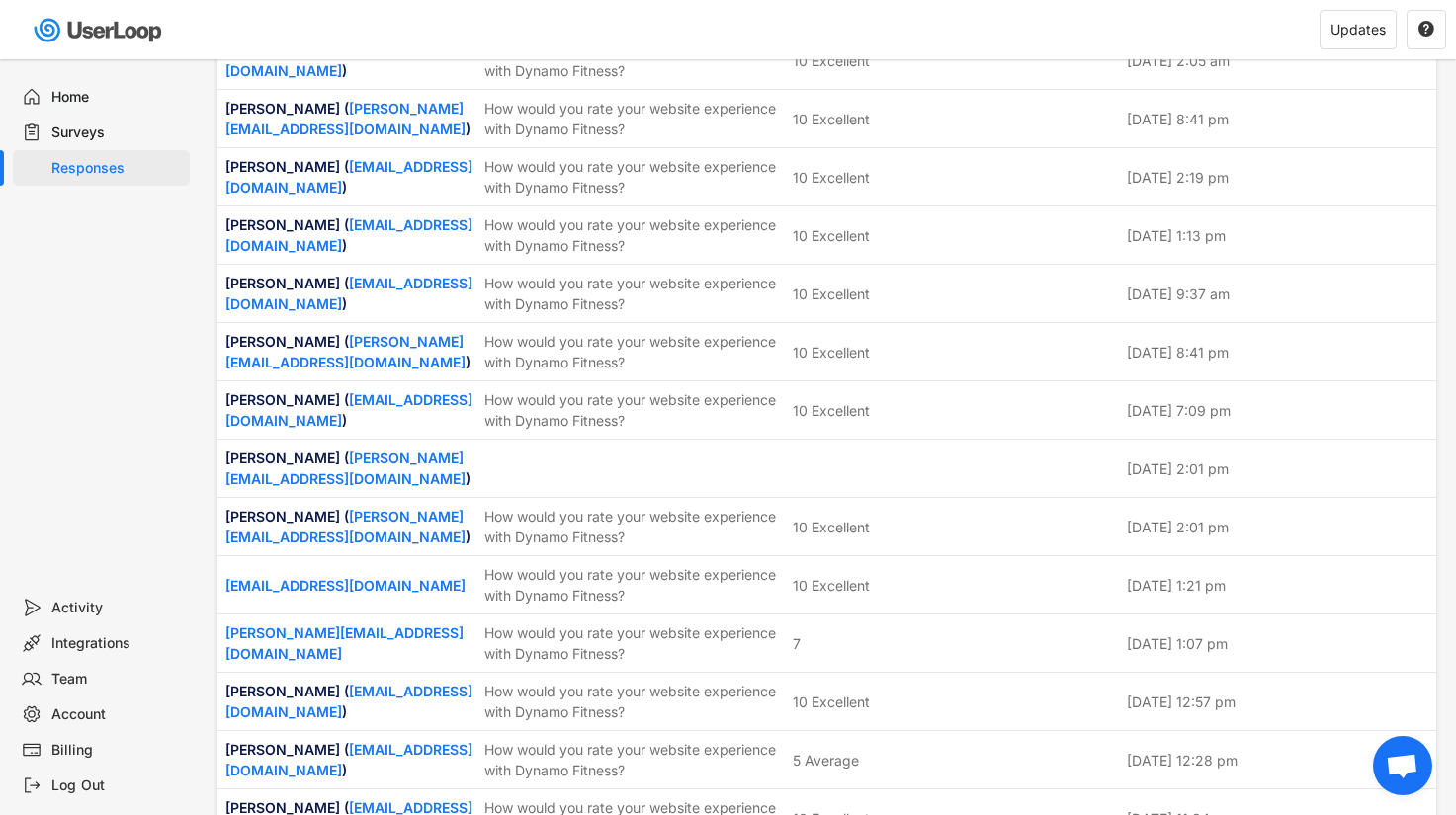 click on "[PERSON_NAME] ( [EMAIL_ADDRESS][DOMAIN_NAME] ) [DATE] 11:12 am" at bounding box center [826, 935] 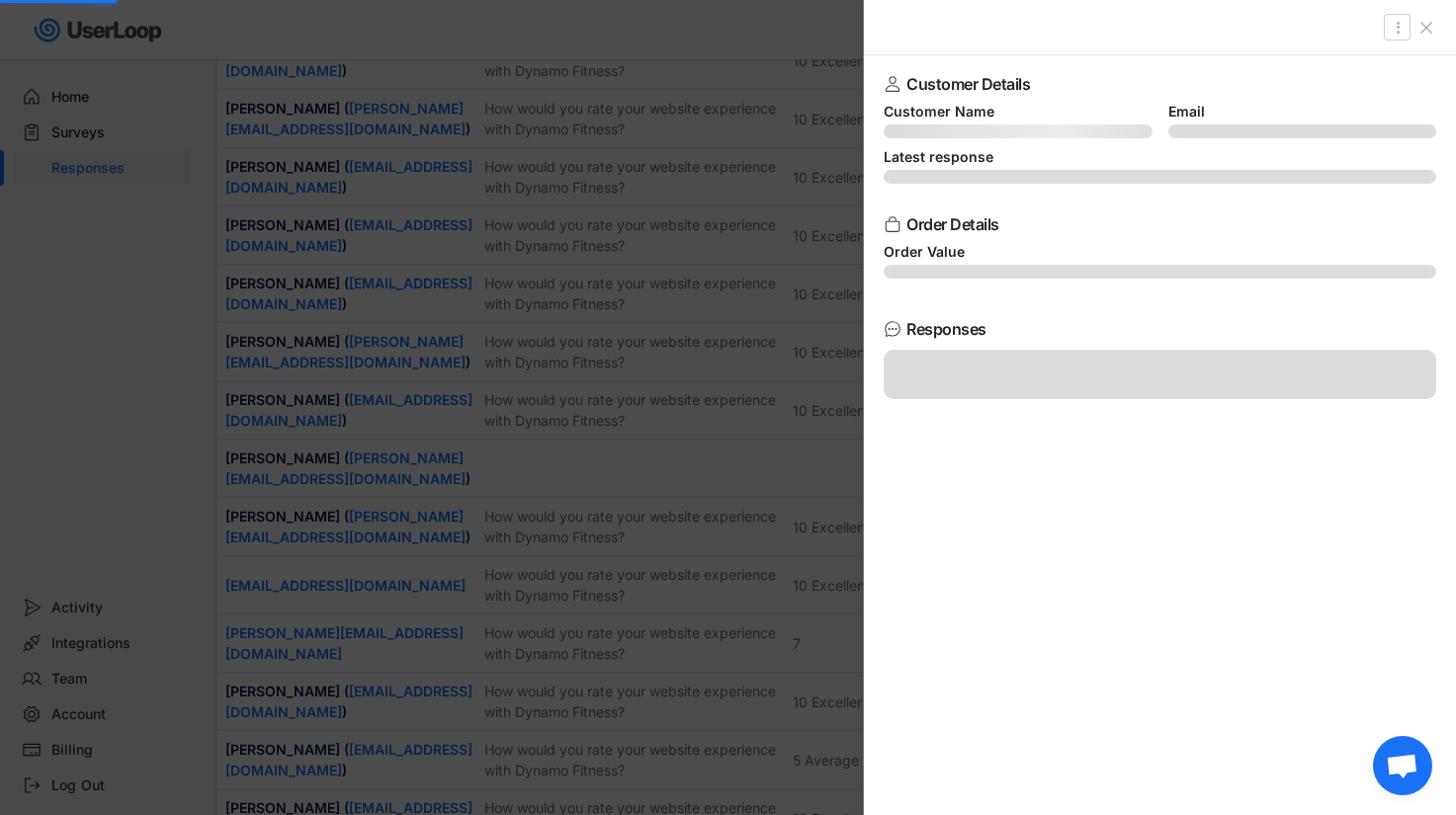 click at bounding box center (728, 407) 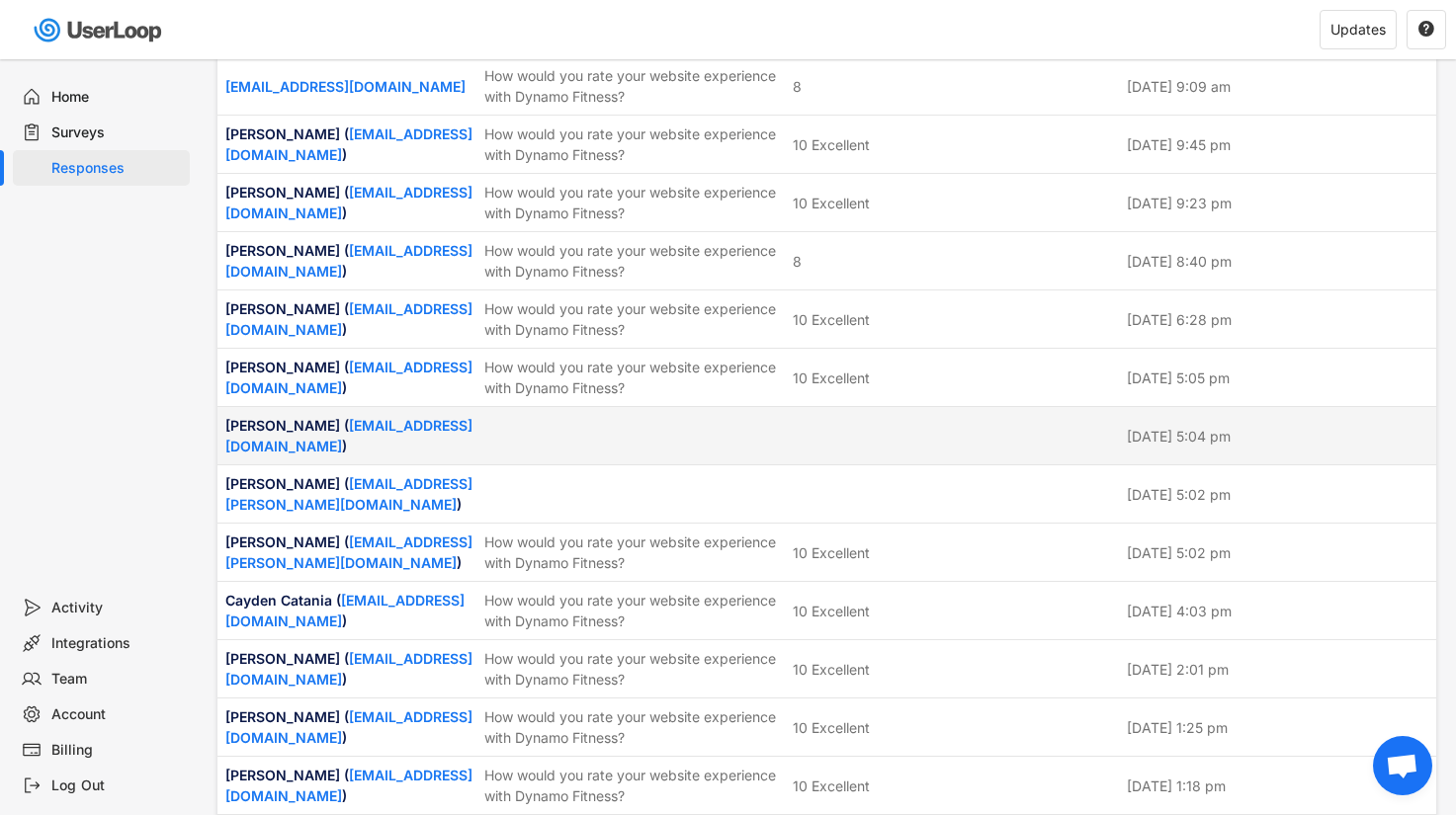 scroll, scrollTop: 17090, scrollLeft: 0, axis: vertical 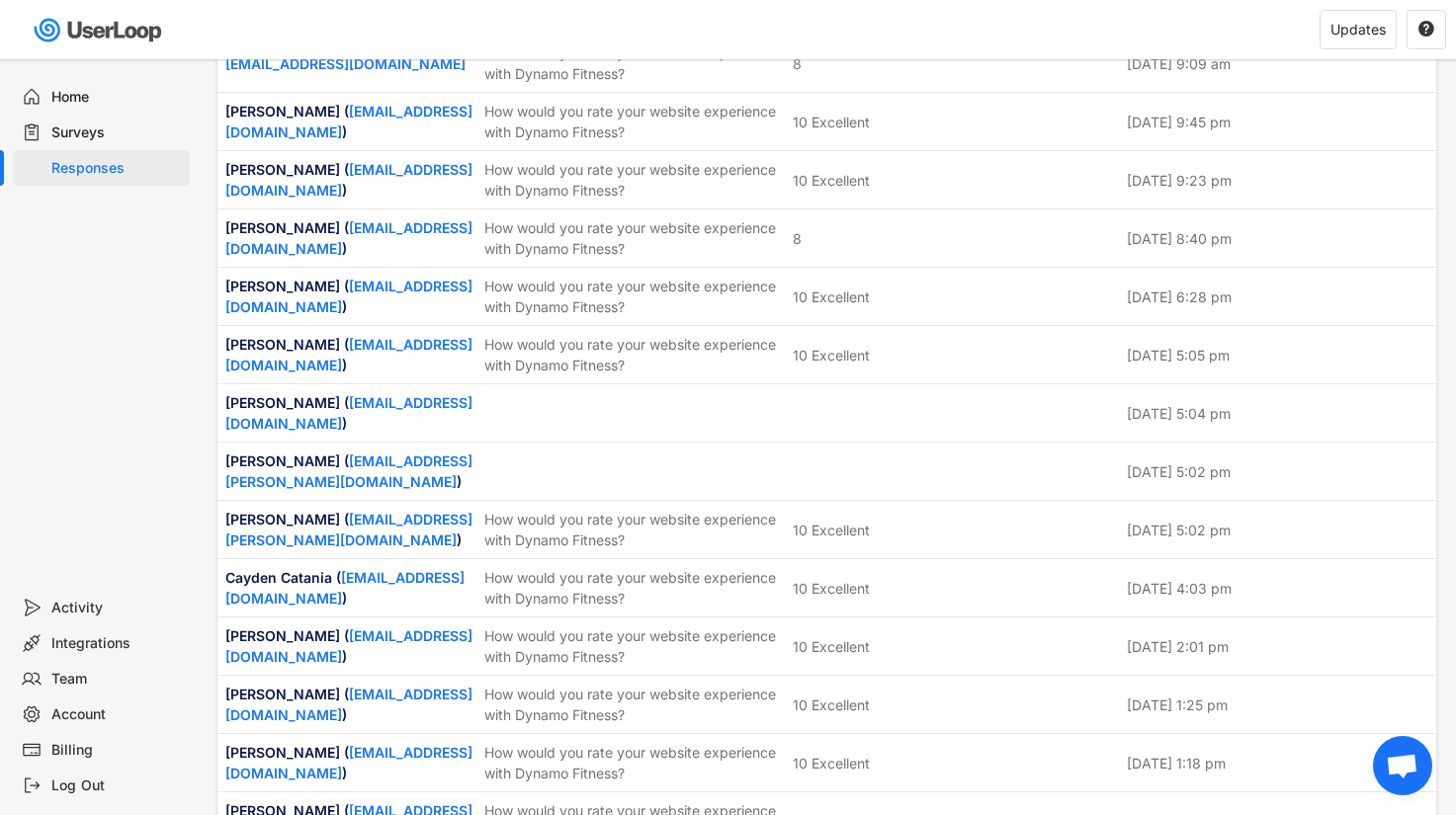click on "How would you rate your website experience with Dynamo Fitness?" at bounding box center (633, 879) 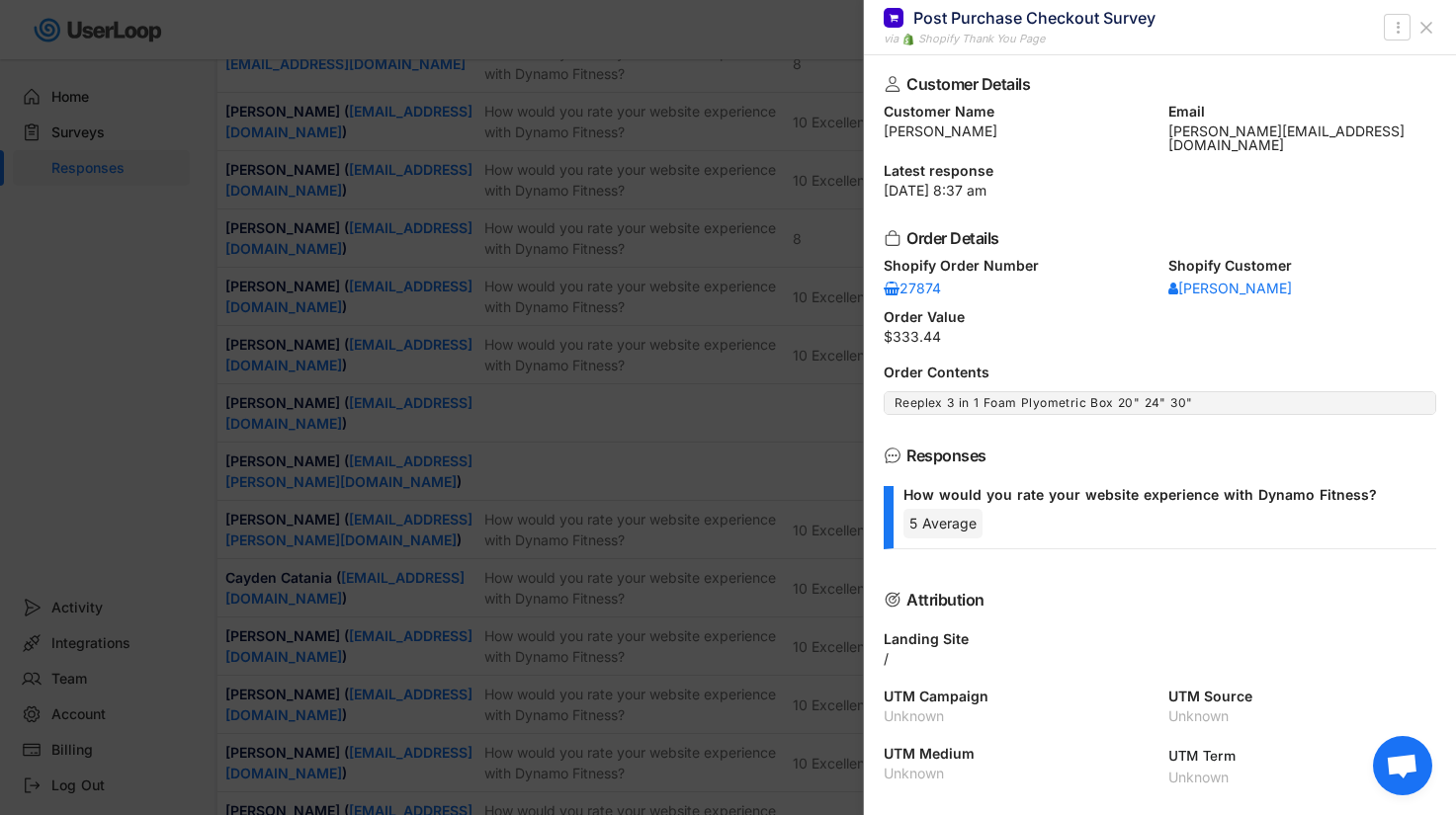 click at bounding box center (728, 407) 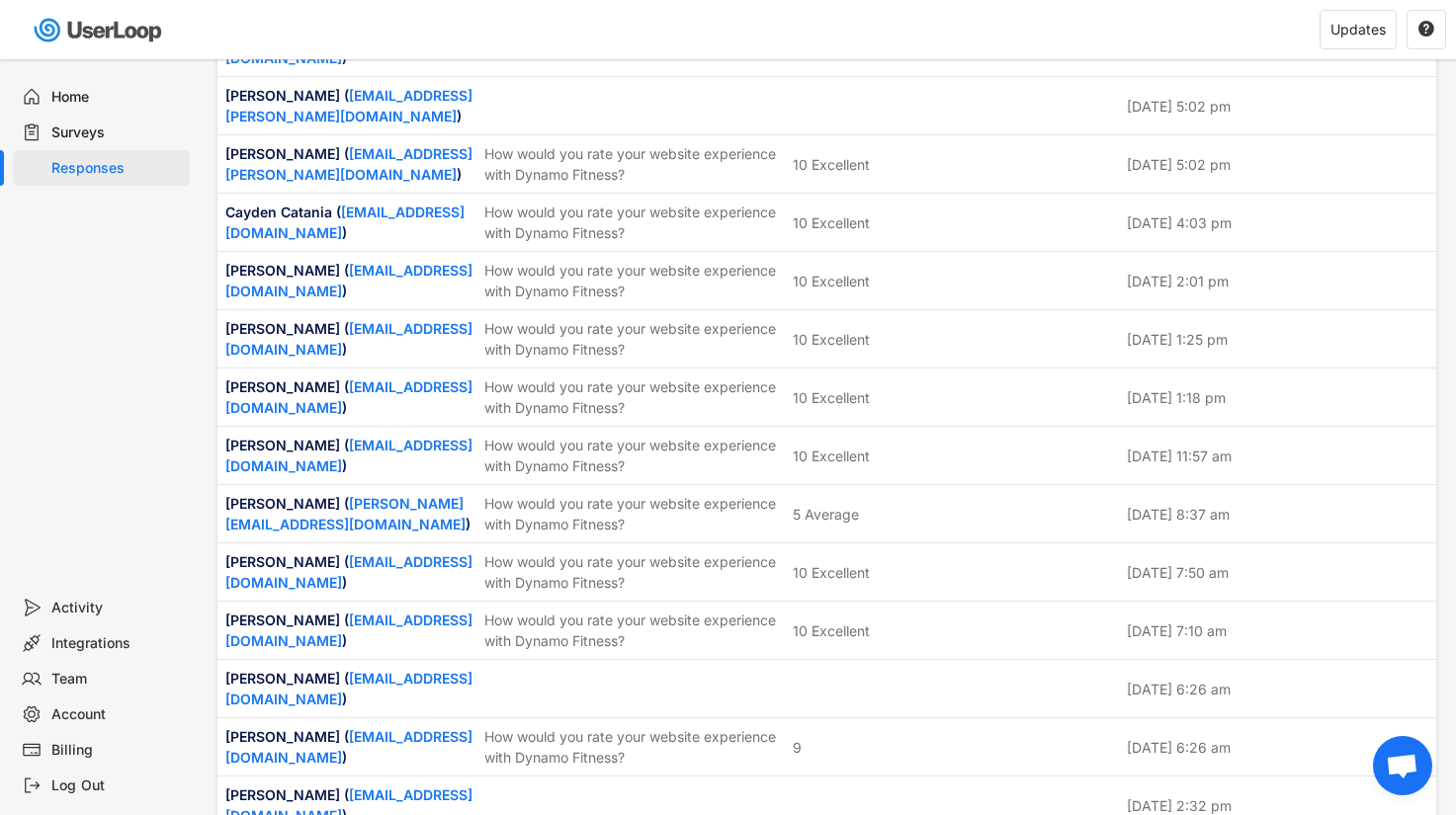 scroll, scrollTop: 17485, scrollLeft: 0, axis: vertical 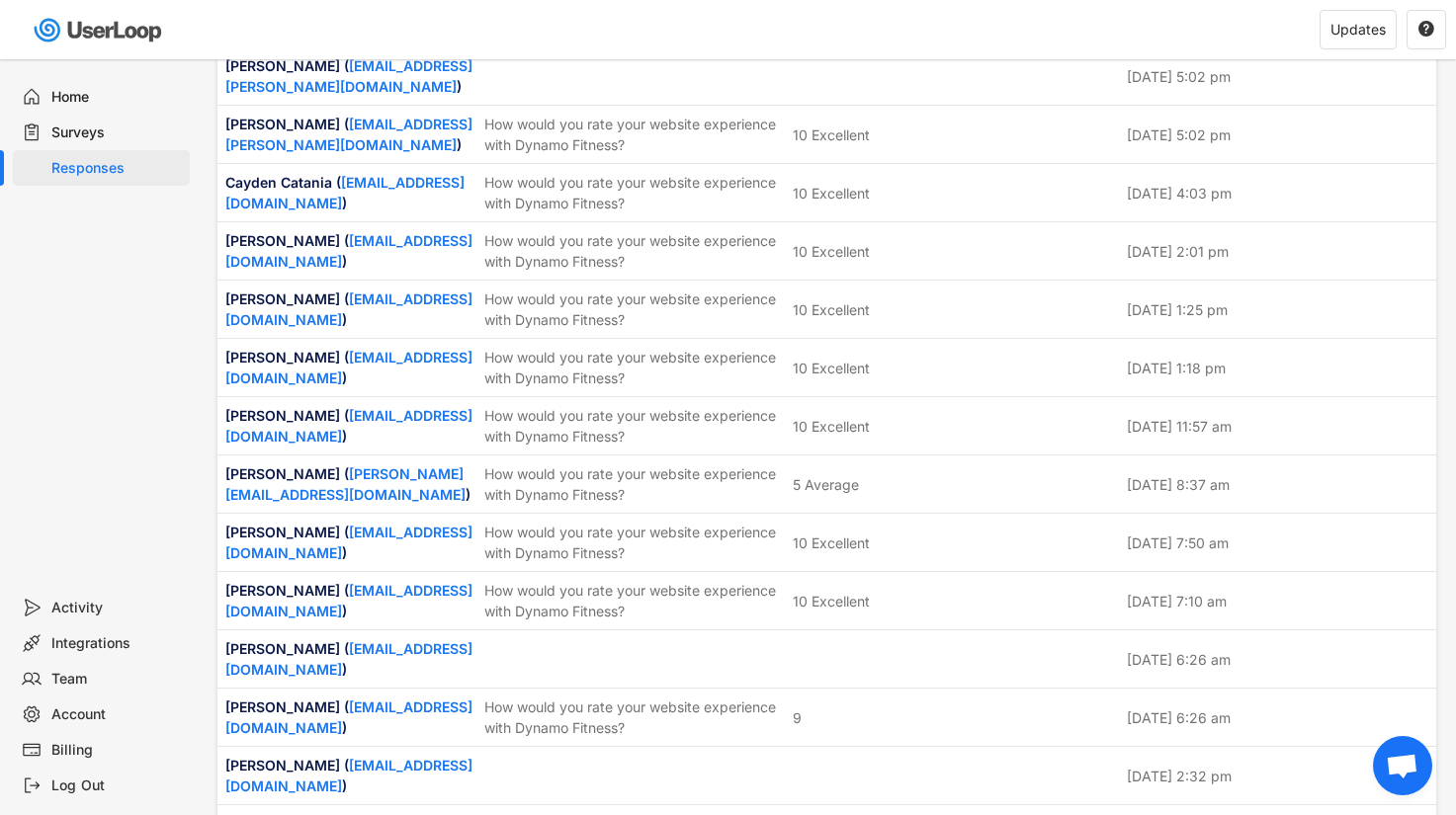click on "Home" at bounding box center (117, 97) 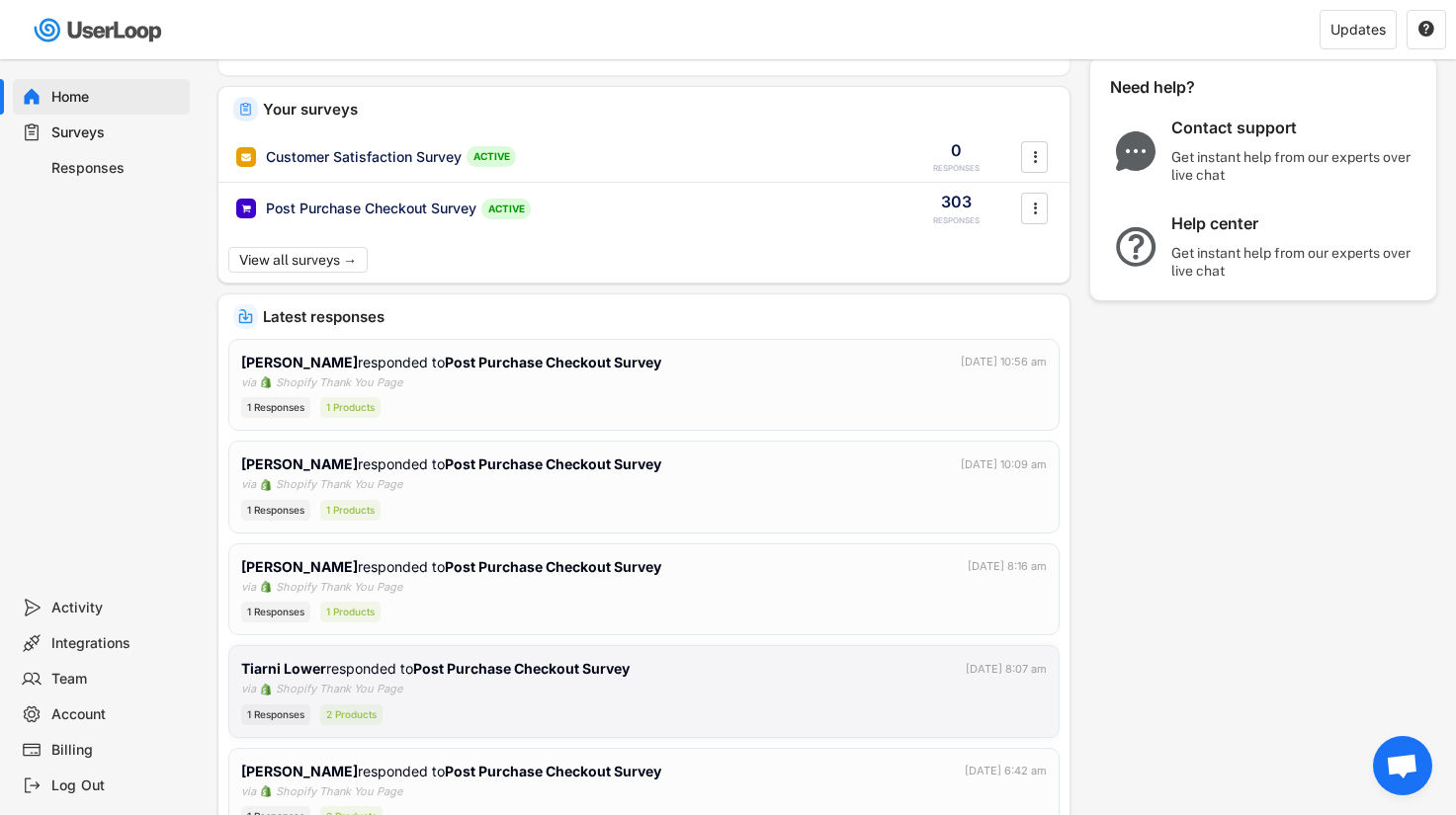 scroll, scrollTop: 272, scrollLeft: 0, axis: vertical 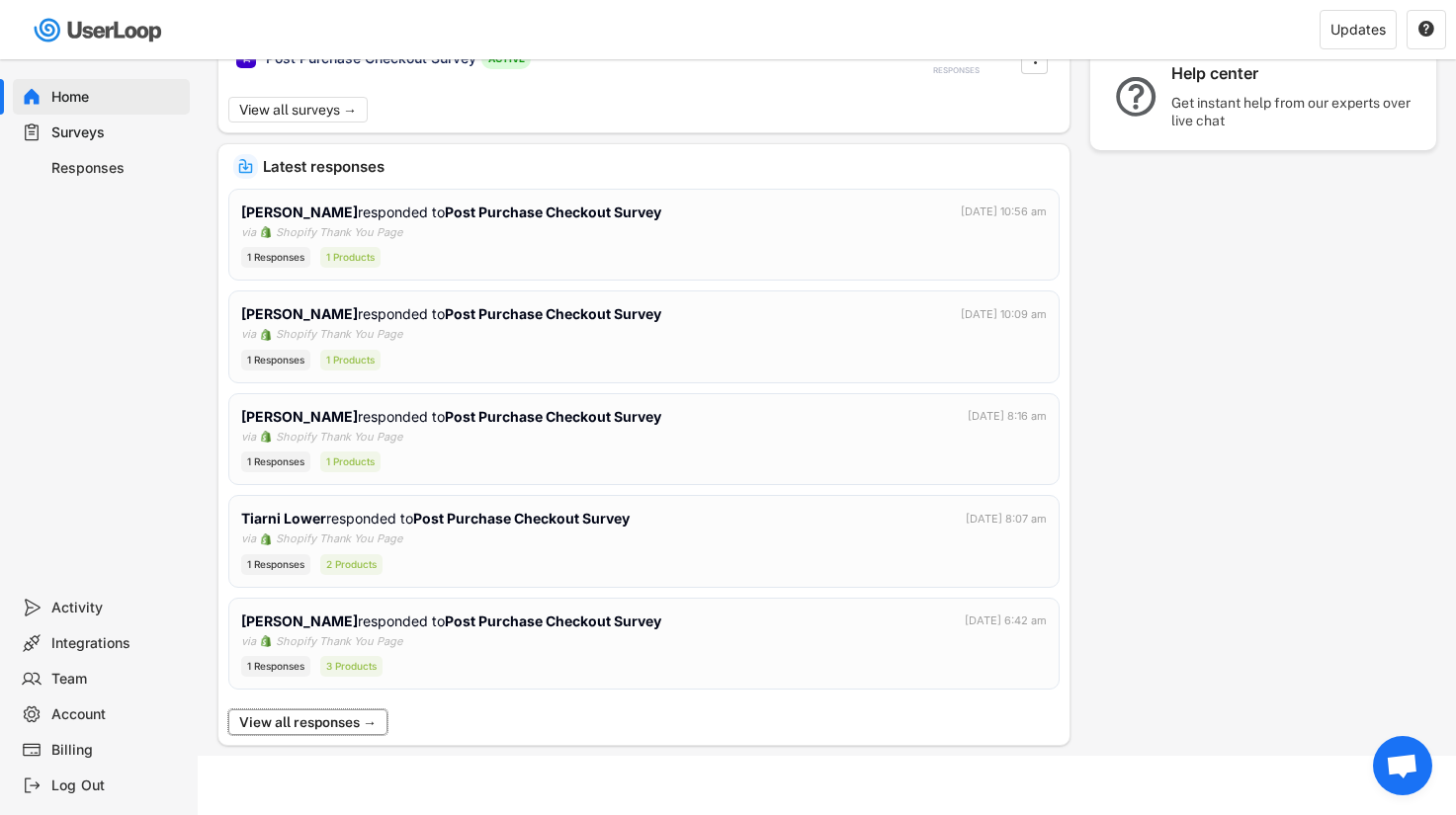 click on "View all responses →" at bounding box center (307, 722) 